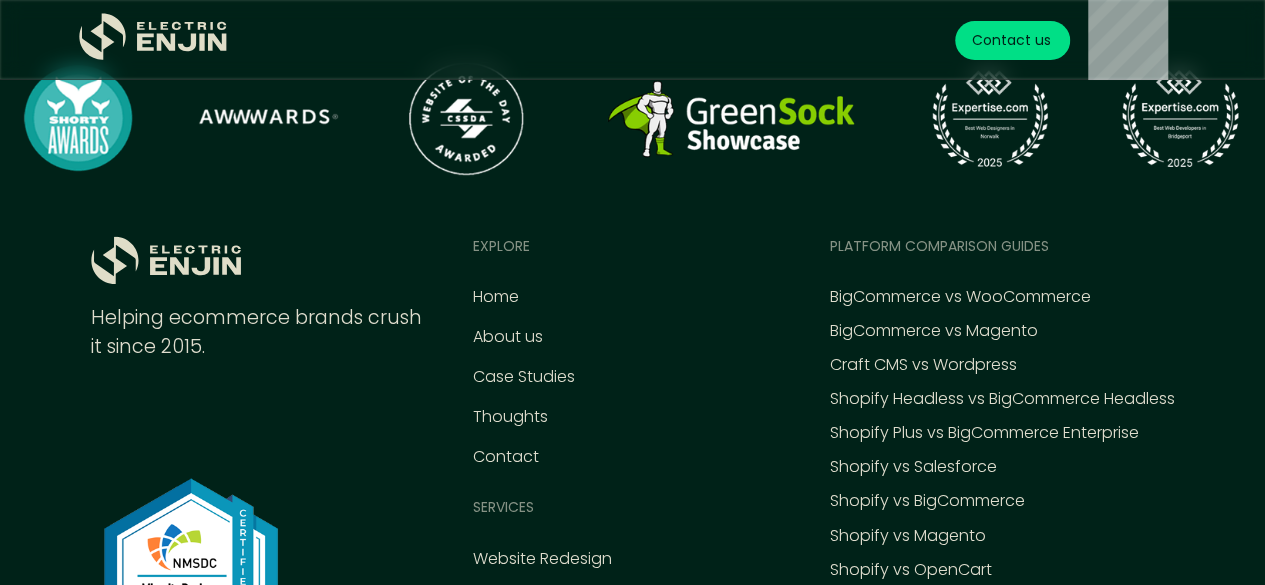 scroll, scrollTop: 8952, scrollLeft: 0, axis: vertical 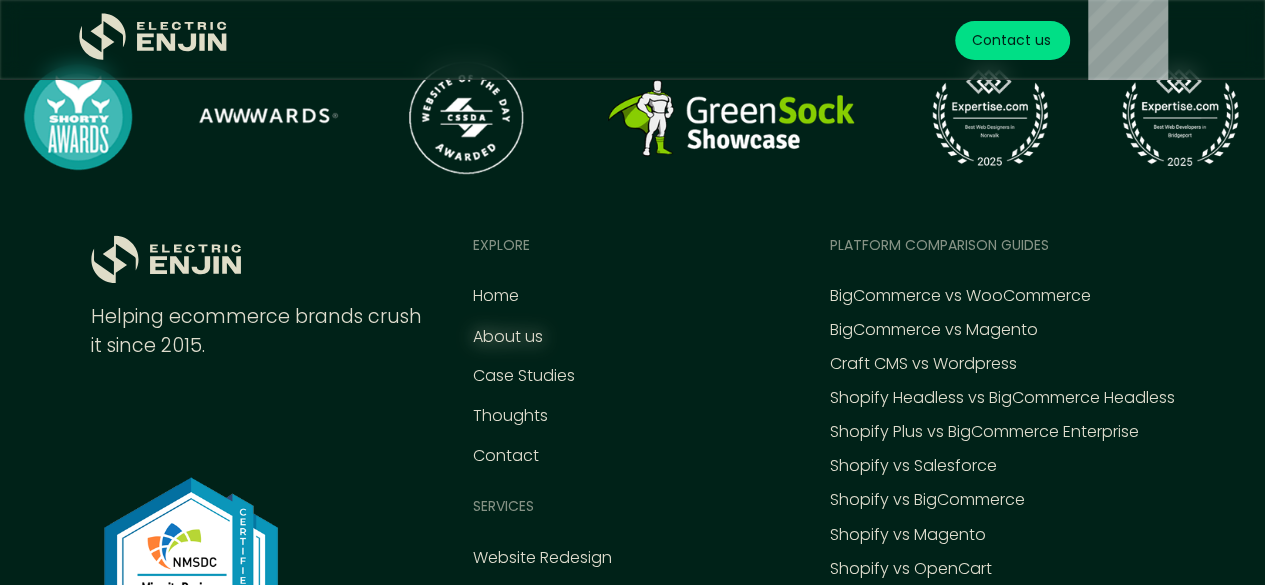 click on "About us" at bounding box center (508, 337) 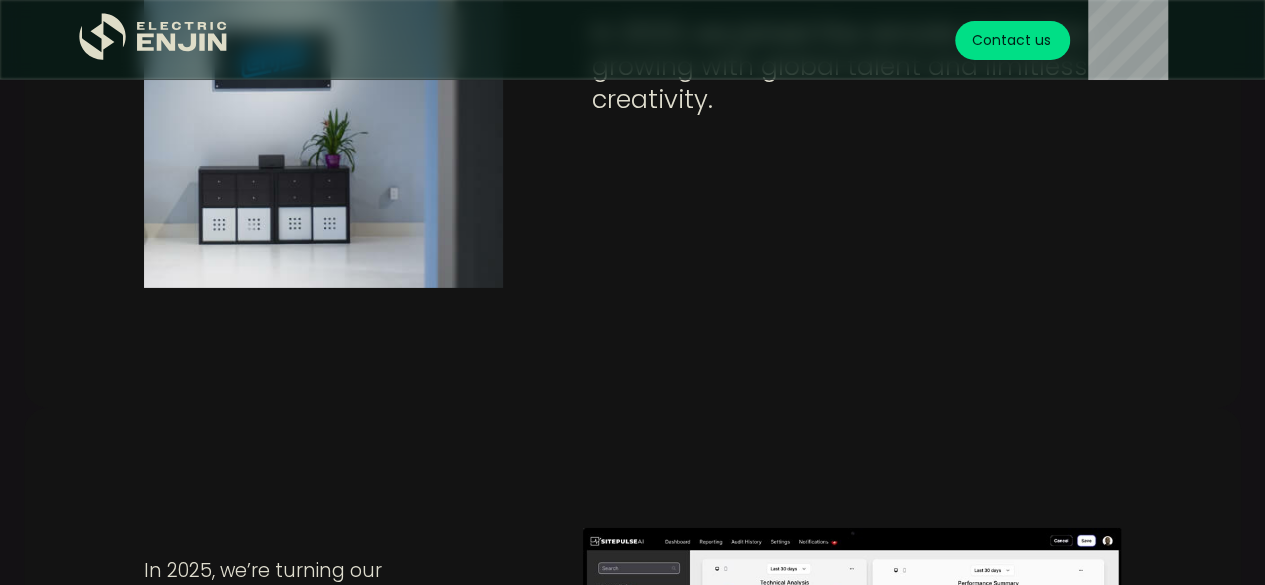 scroll, scrollTop: 3118, scrollLeft: 0, axis: vertical 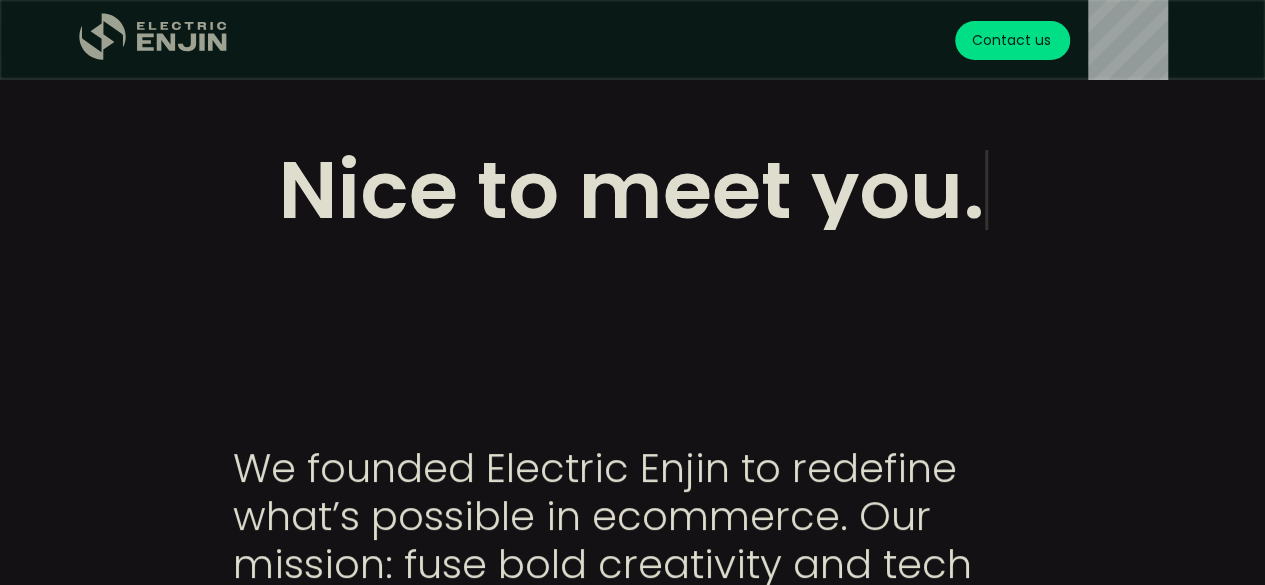 click at bounding box center (204, 43) 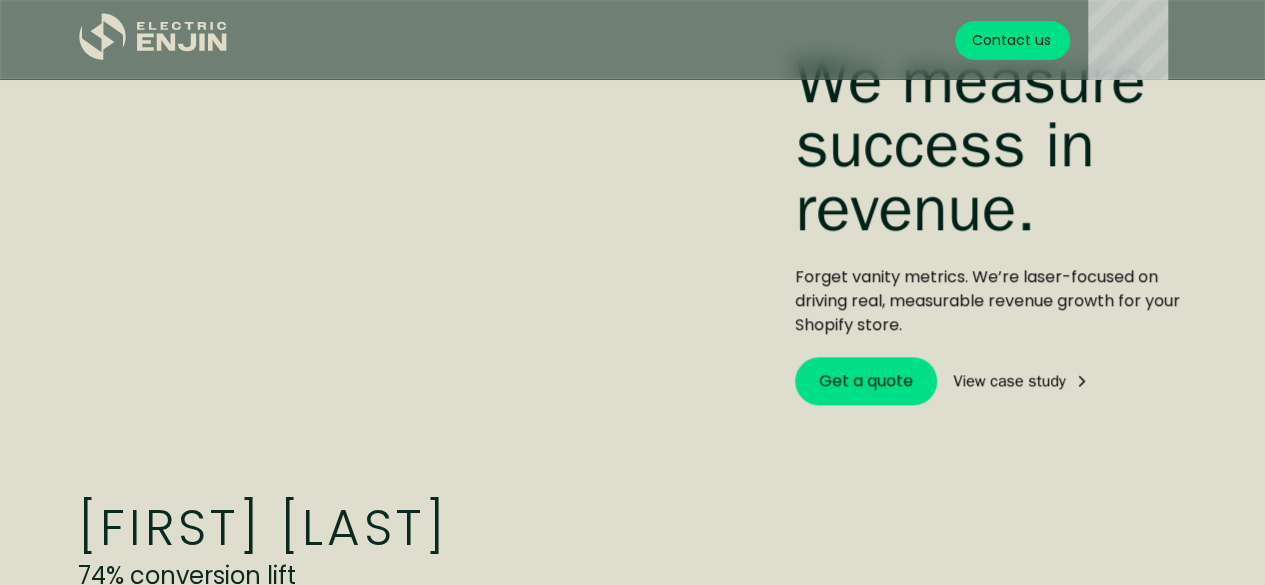 scroll, scrollTop: 919, scrollLeft: 0, axis: vertical 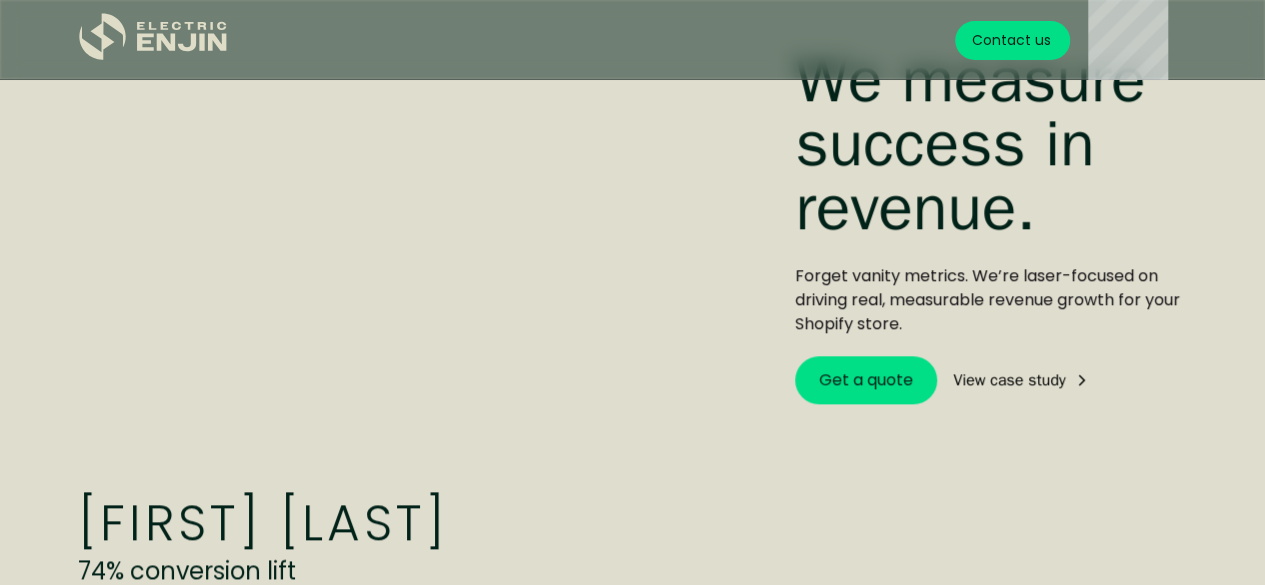 click on "View case study" at bounding box center [1009, 380] 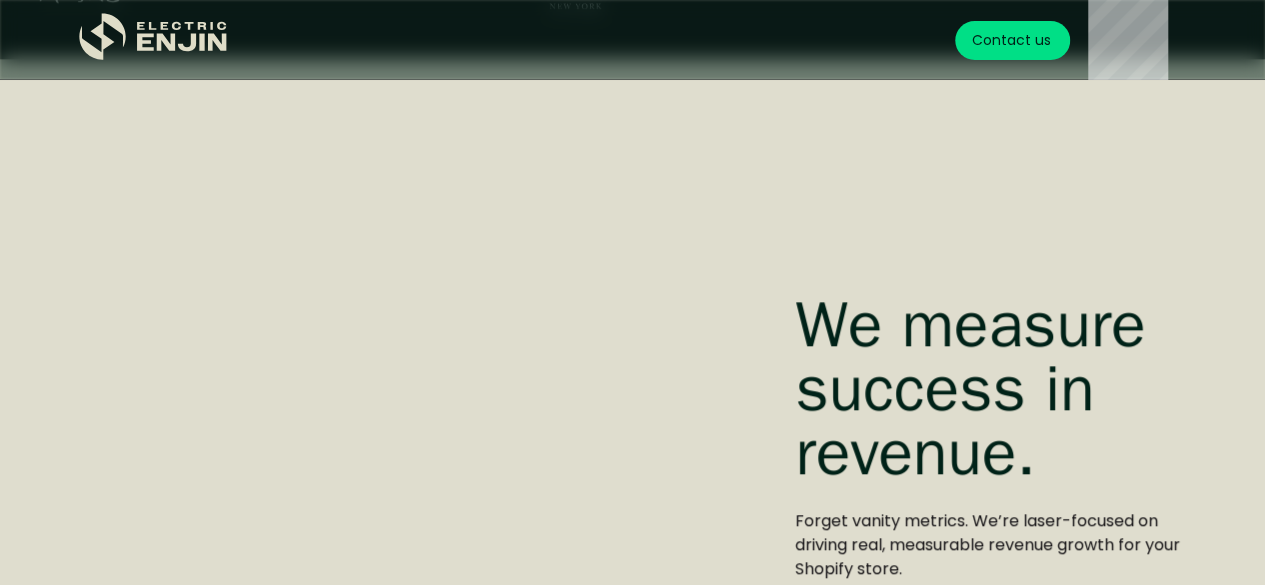 scroll, scrollTop: 666, scrollLeft: 0, axis: vertical 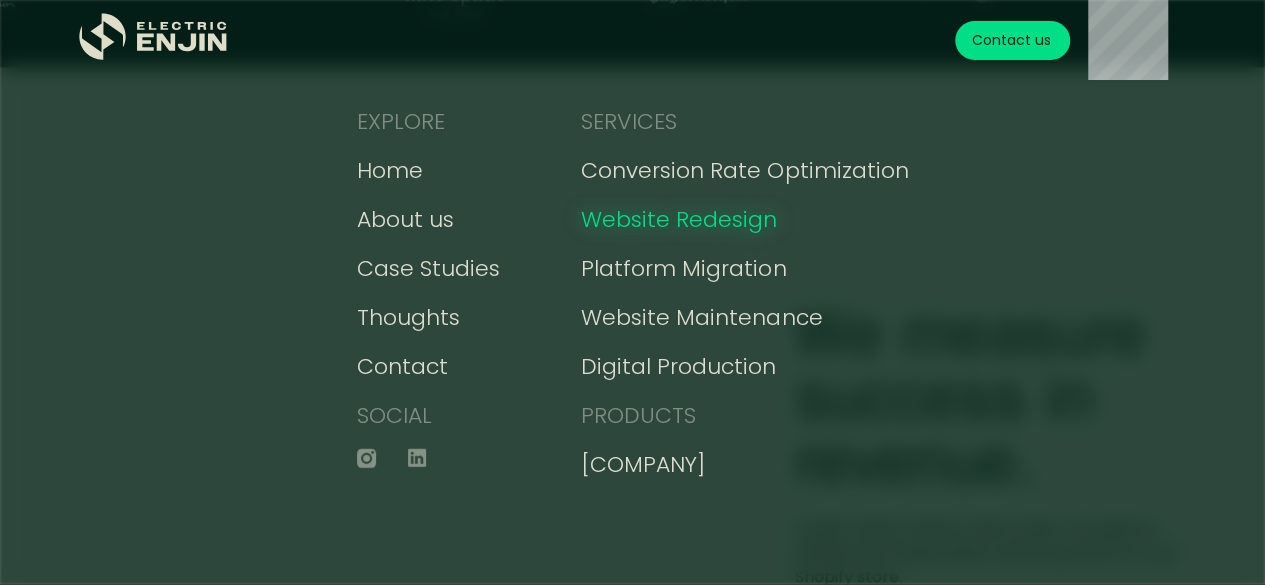 click on "Website Redesign" at bounding box center [679, 219] 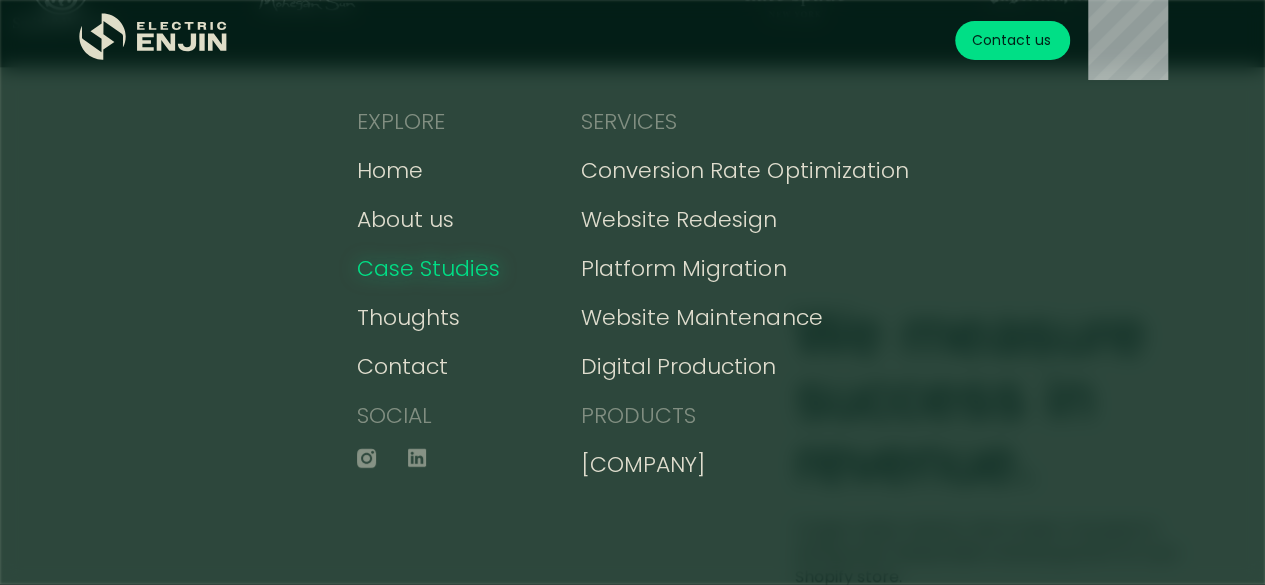 click on "Case Studies" at bounding box center (428, 268) 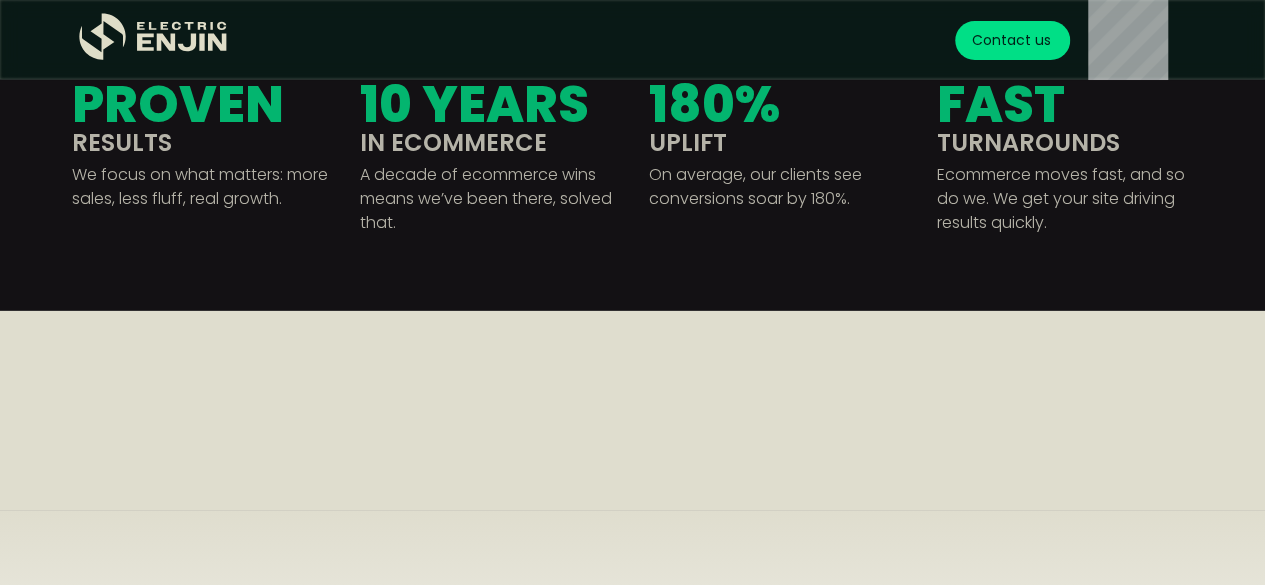 scroll, scrollTop: 2923, scrollLeft: 0, axis: vertical 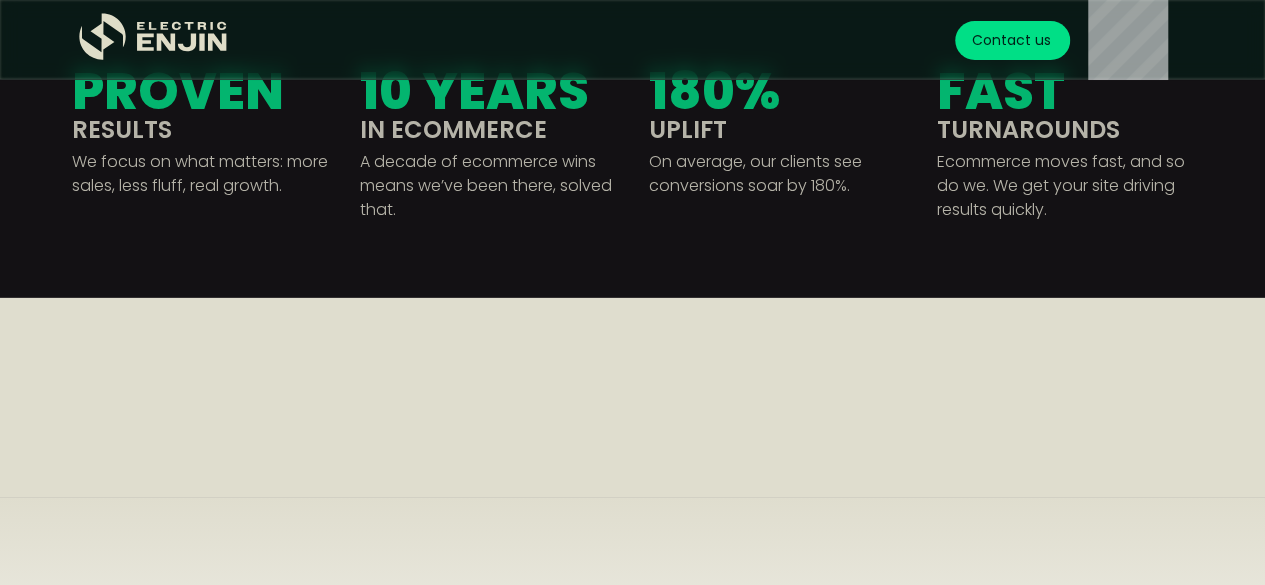 click on "COMPARE PLANS Month-to-month. No long-term contracts. Pause or cancel anytime. Website Maintenance Ongoing support, performance, and feature improvements Request custom pricing Get a quote What’s covered Design & development feature improvements Technical SEO maintenance Bug fixes Compliance checks Site speed optimization Accessibility & ADA compliance maintenance Conversion  Optimization Continuous Testing, refining, and scaling conversions Request custom pricing Get a quote What’s covered Full CRO audit & analysis (quarterly) A/B & multivariate testing roadmap Checkout flow & cart abandonment fixes Personalization & behavioral tracking Monthly CRO reporting & insights Infinite Improvements All-in-one:  maintenance + CRO + AI SEO Request custom pricing Get a quote What’s covered  Everything in Maintenance Everything in conversion optmization SitePulse AI SEO maintenance Ongoing optimizations for sustained growth Unlimited design & development requests" at bounding box center [632, 398] 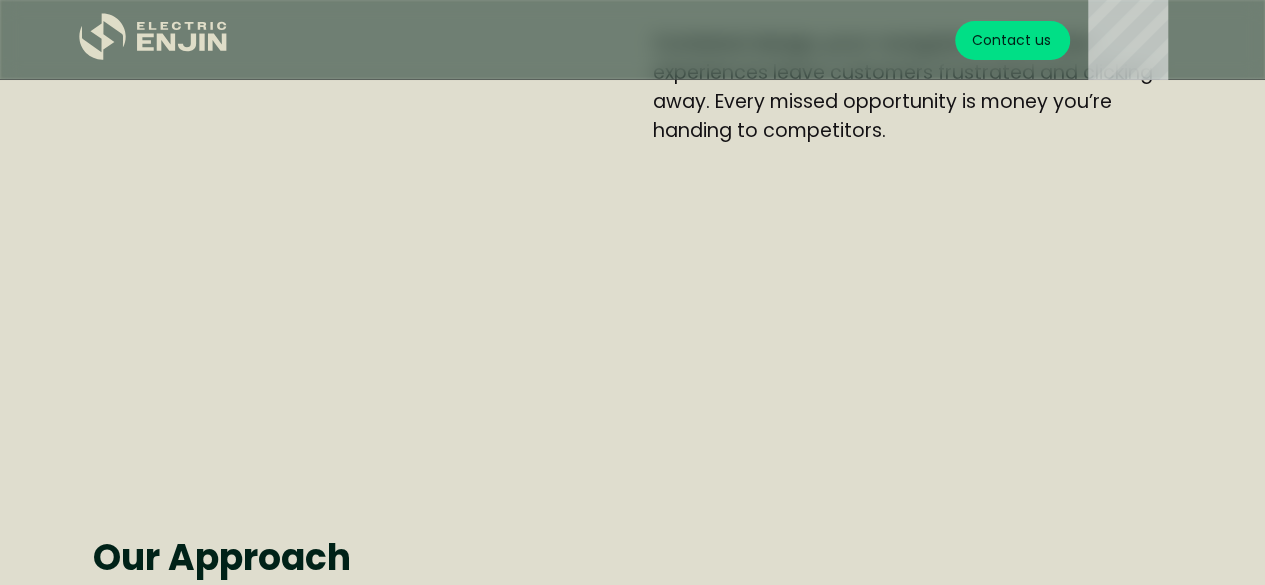 scroll, scrollTop: 1124, scrollLeft: 0, axis: vertical 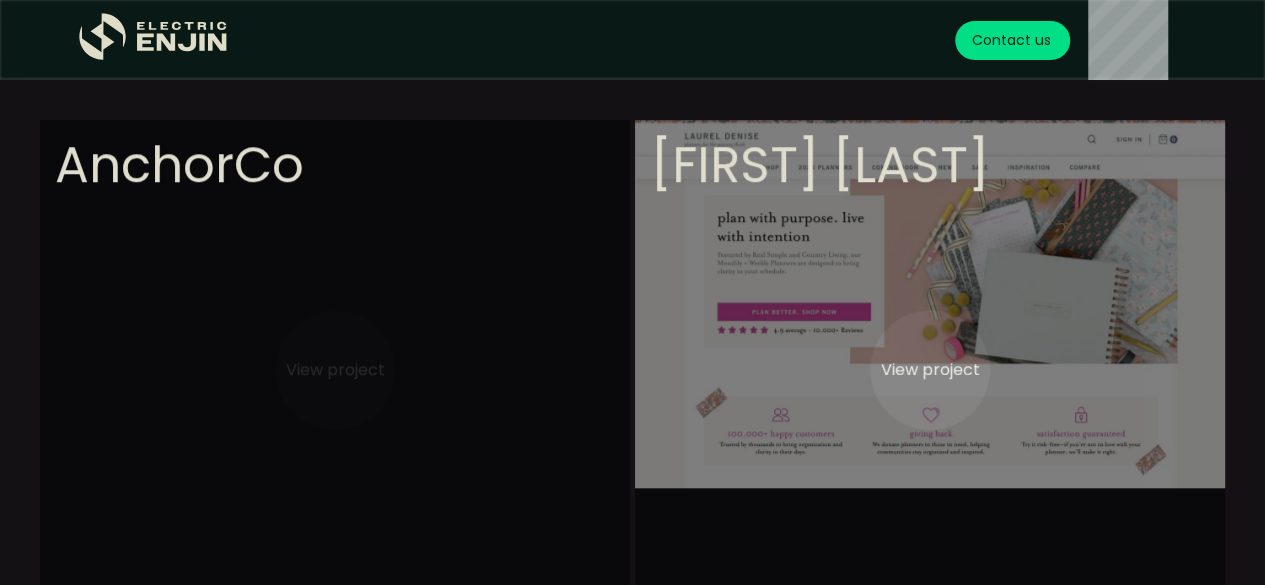 click at bounding box center [335, 570] 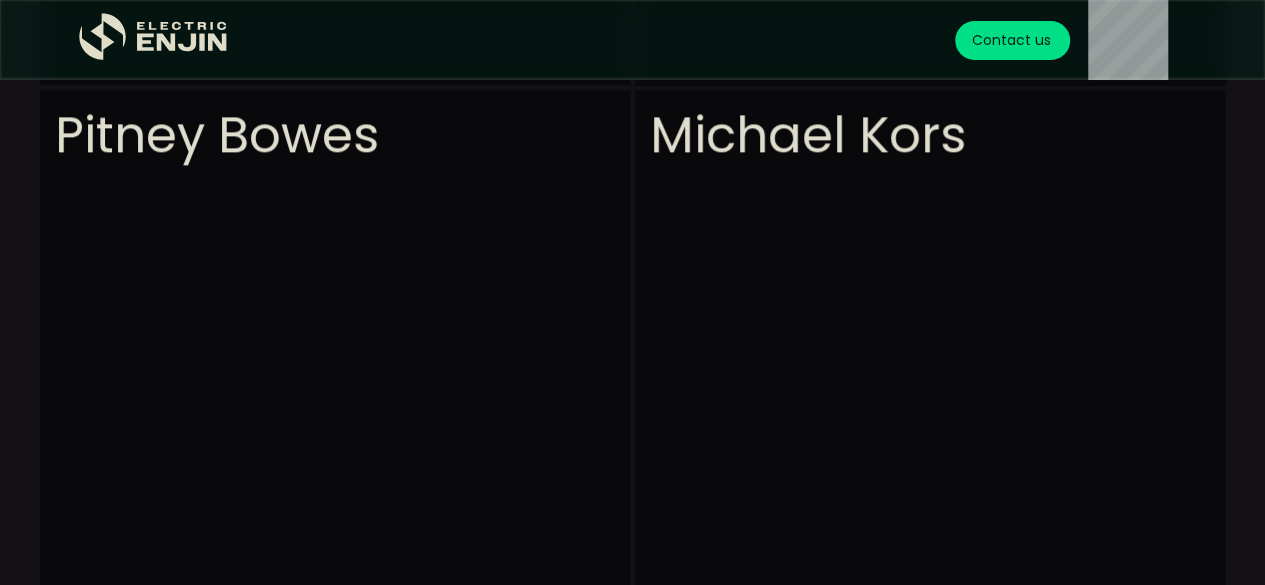 scroll, scrollTop: 1134, scrollLeft: 0, axis: vertical 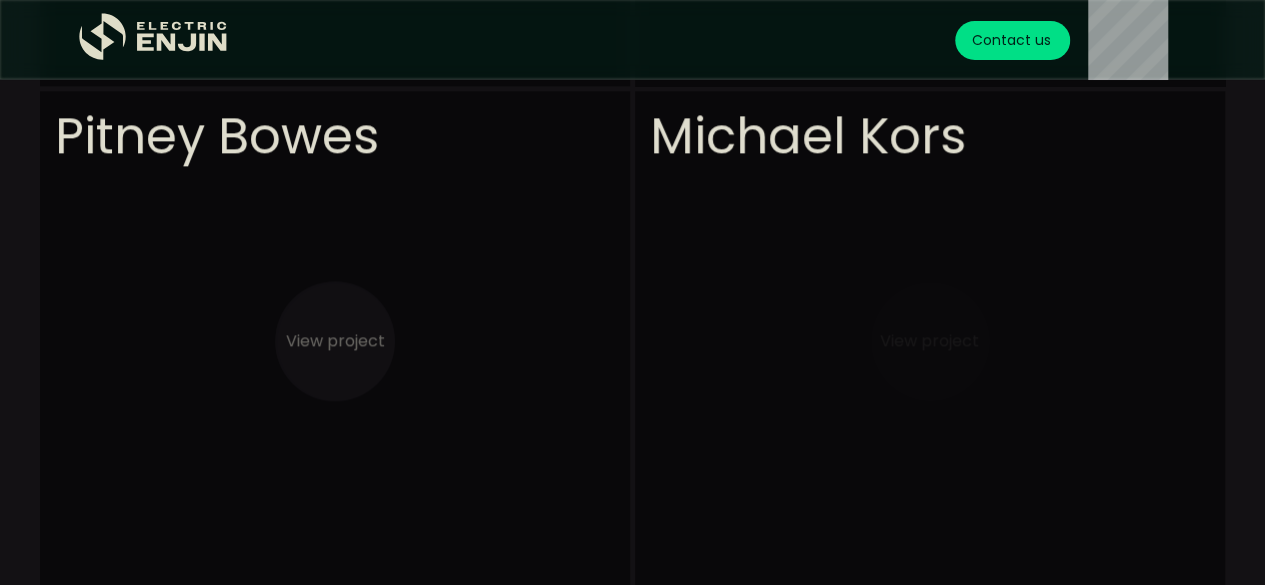 click at bounding box center (930, 541) 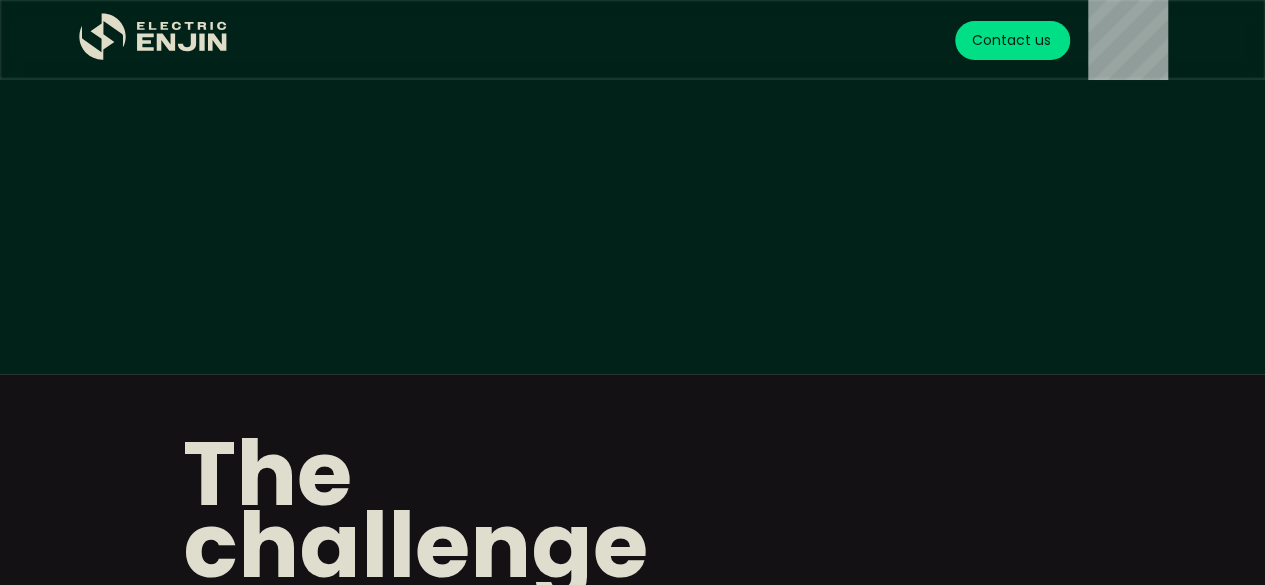 scroll, scrollTop: 844, scrollLeft: 0, axis: vertical 